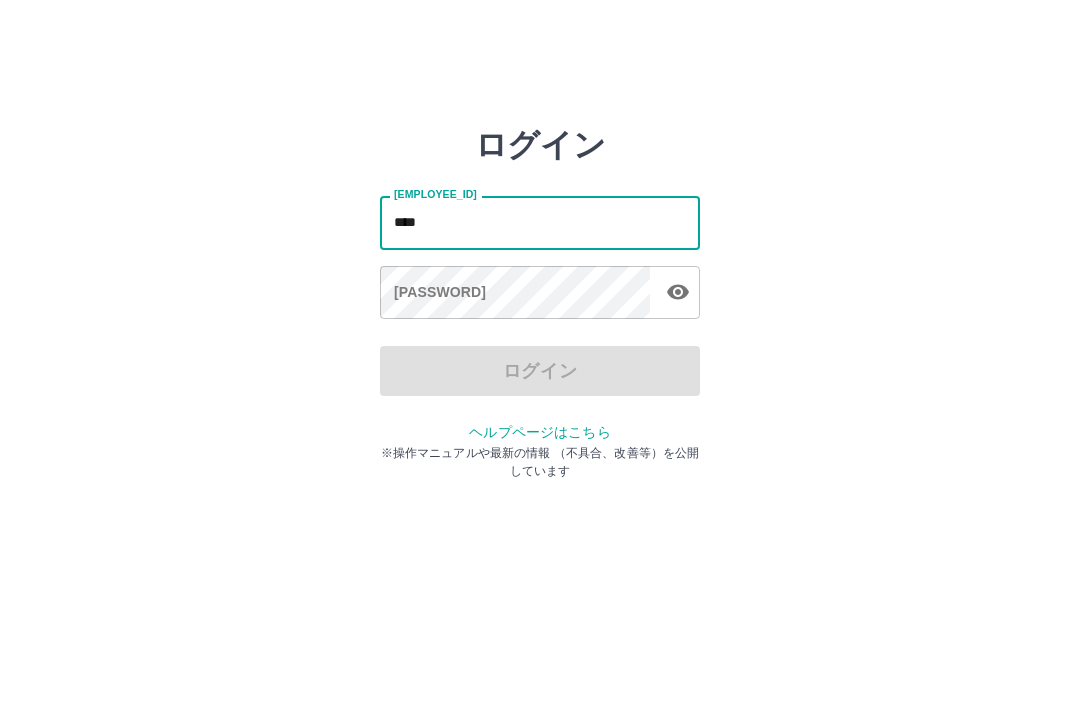 scroll, scrollTop: 0, scrollLeft: 0, axis: both 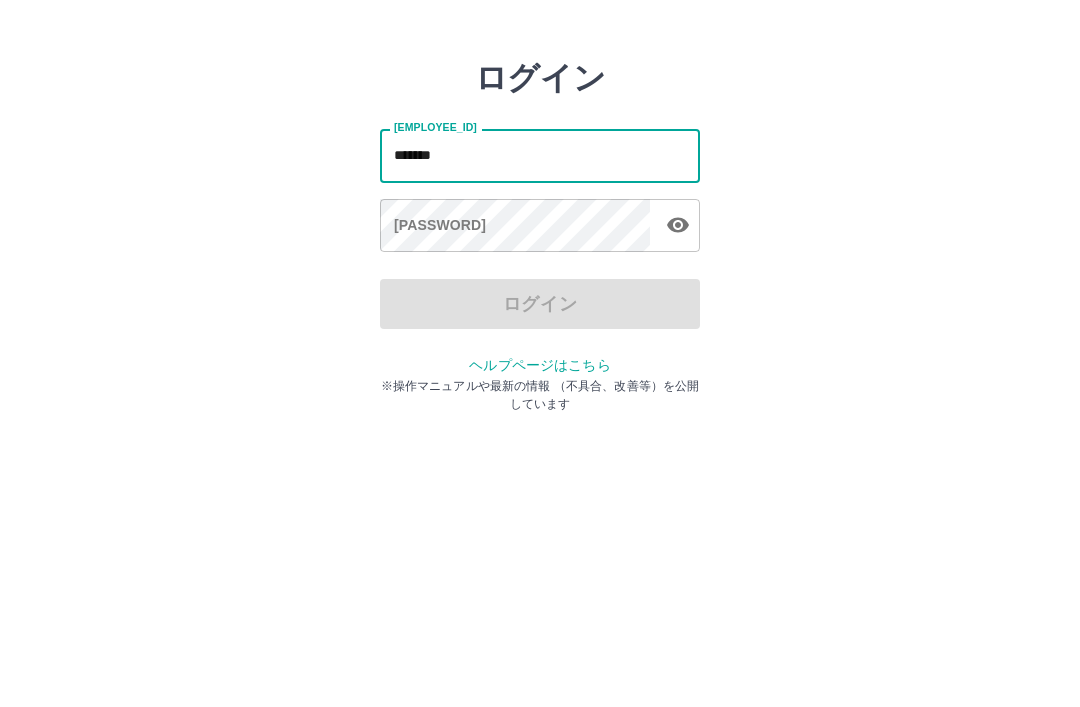 type on "*******" 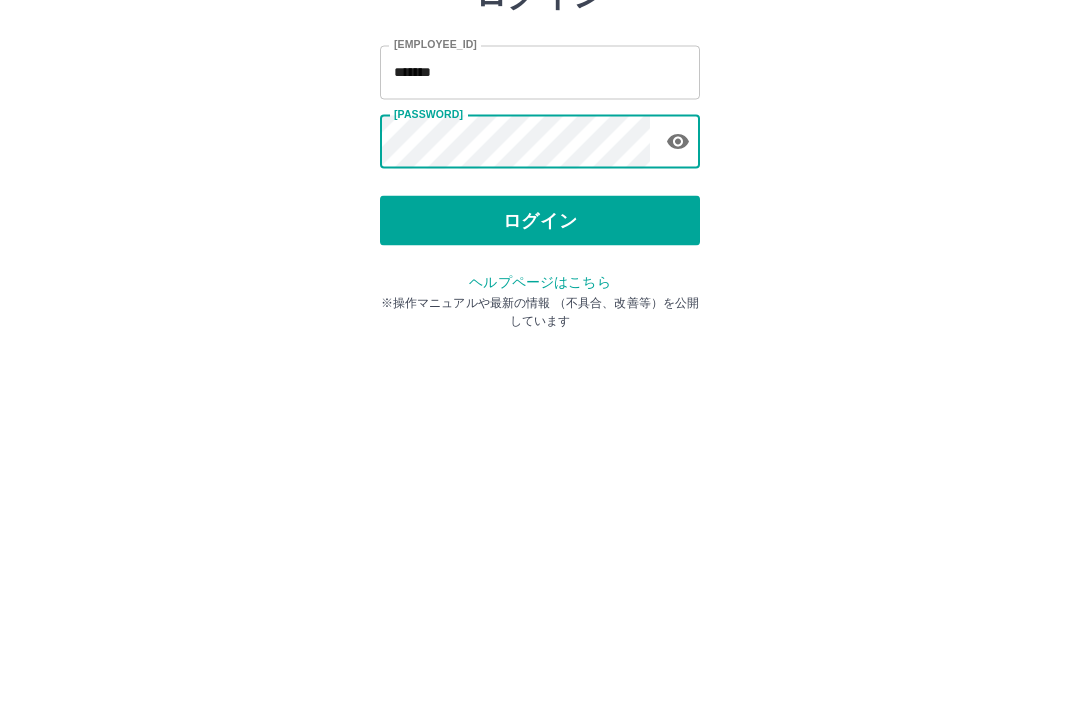 click on "ログイン" at bounding box center [540, 371] 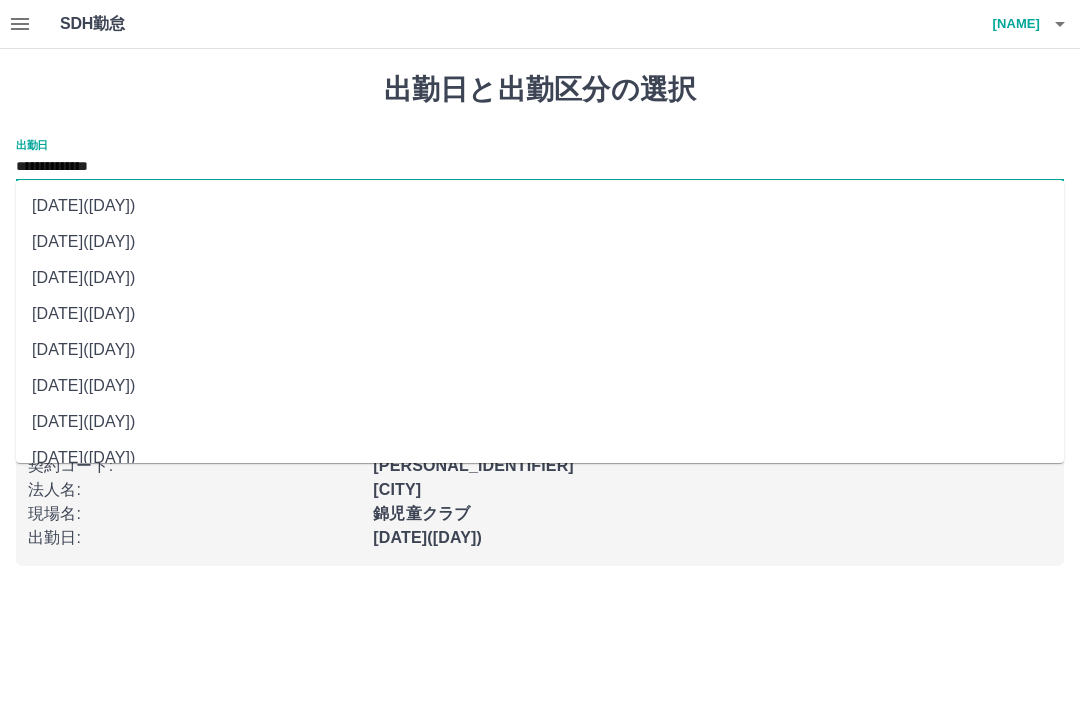 scroll, scrollTop: 0, scrollLeft: 0, axis: both 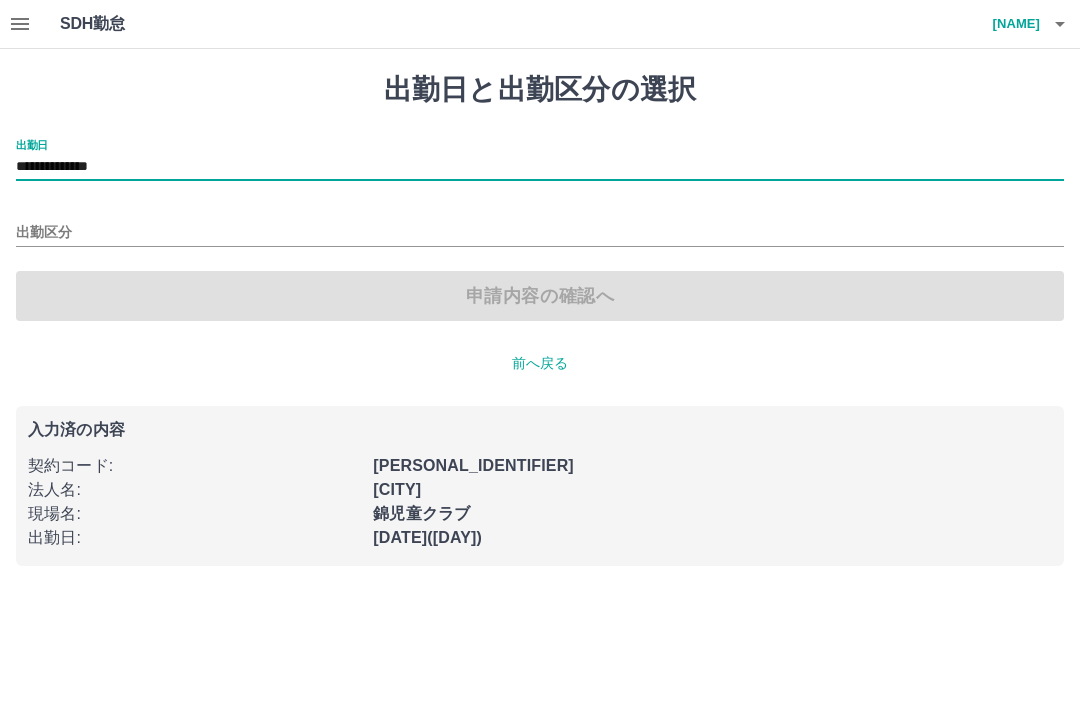 click on "出勤区分" at bounding box center (540, 233) 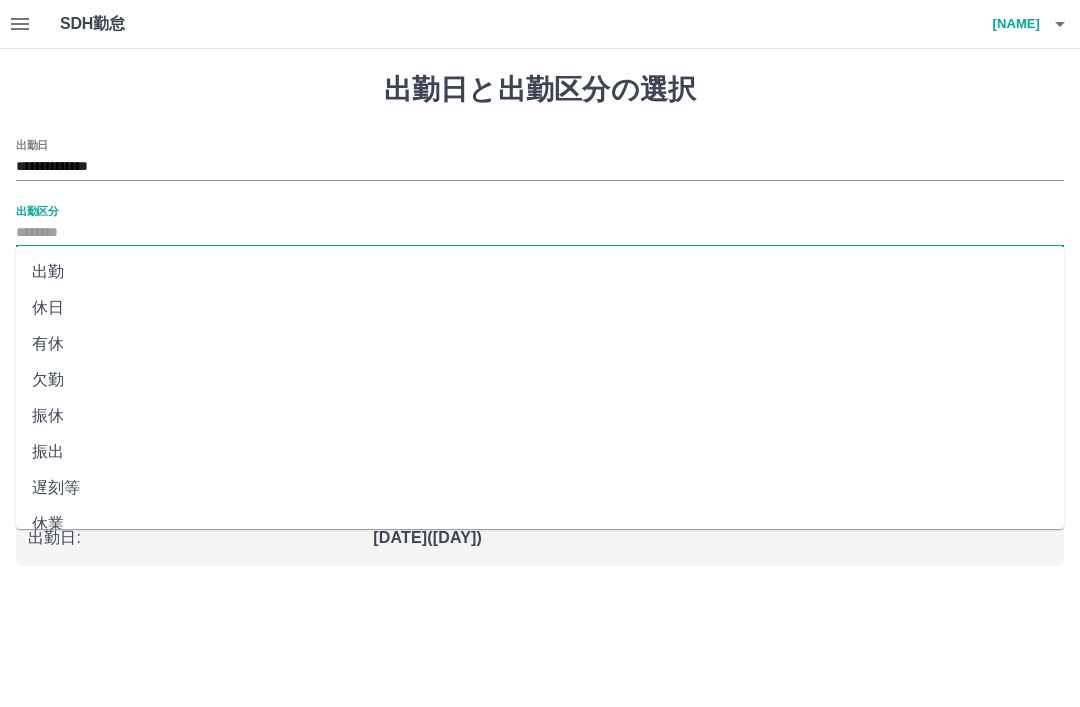 click on "出勤" at bounding box center (540, 272) 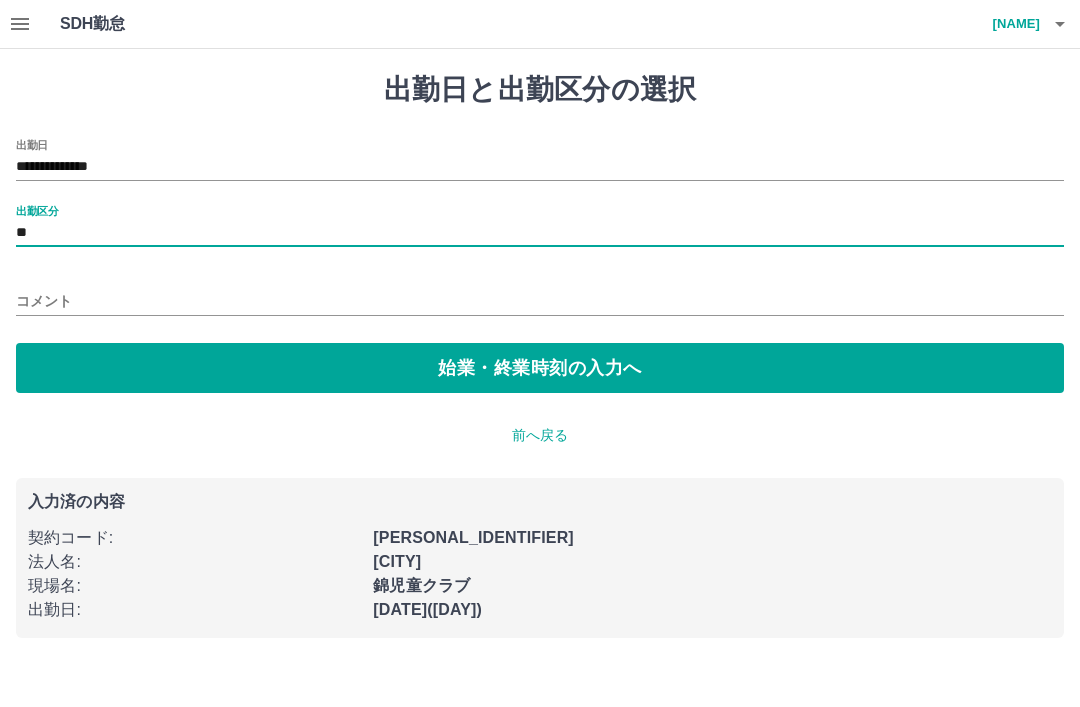 click on "始業・終業時刻の入力へ" at bounding box center (540, 368) 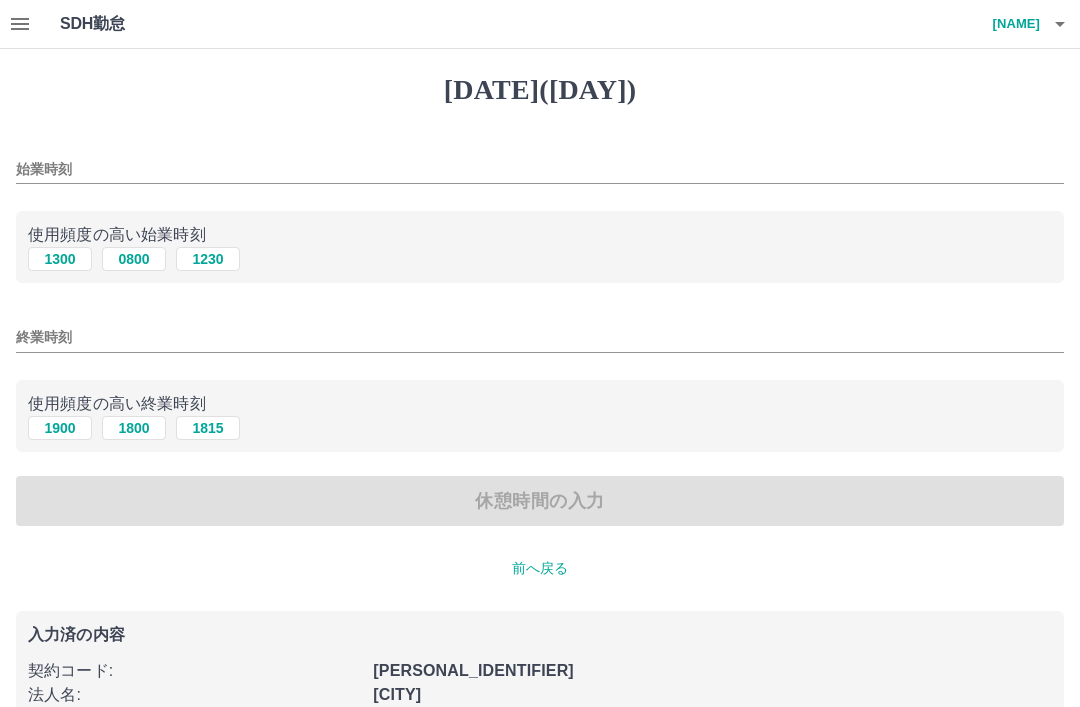 click on "1300" at bounding box center (60, 259) 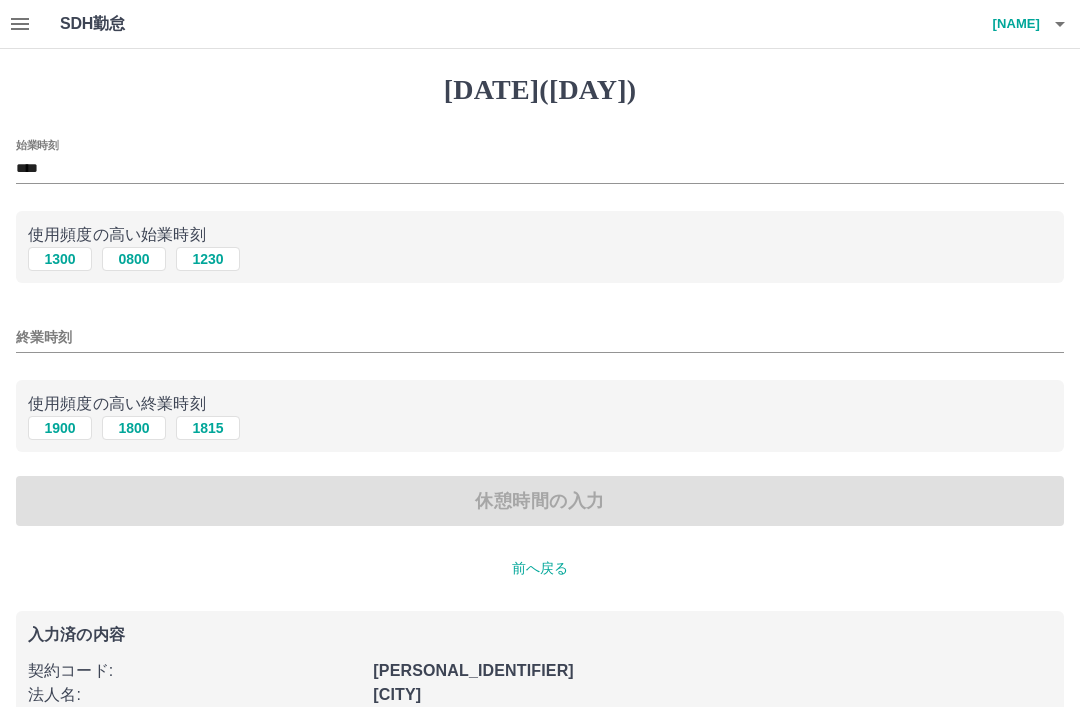 click on "1900" at bounding box center [60, 259] 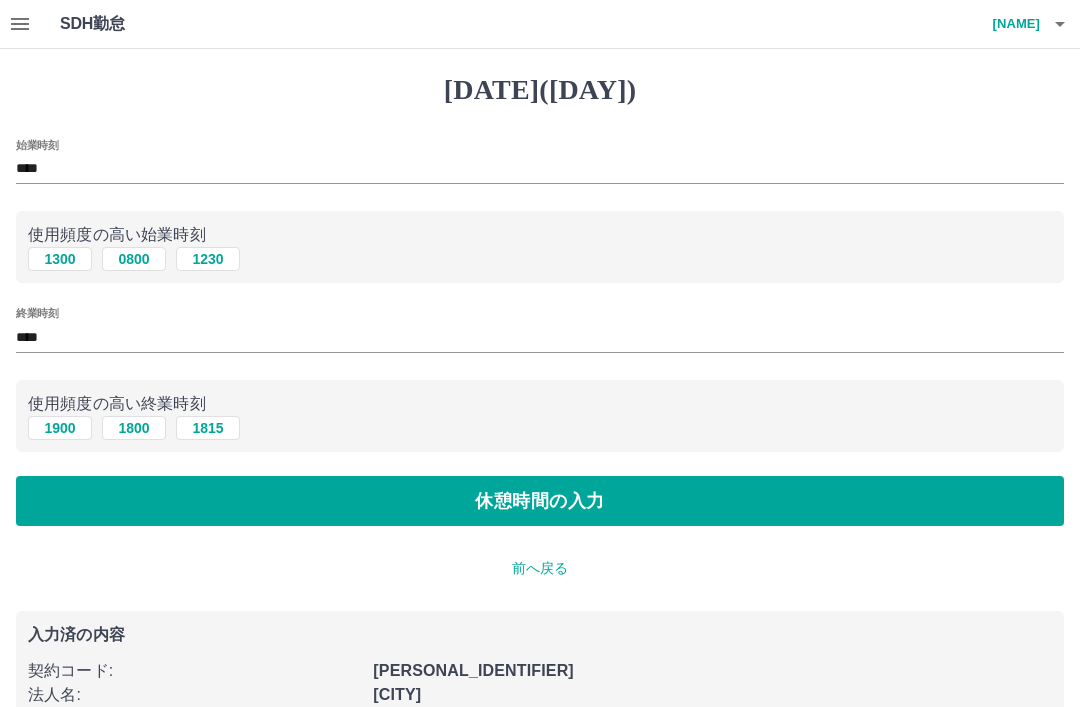 click on "休憩時間の入力" at bounding box center (540, 501) 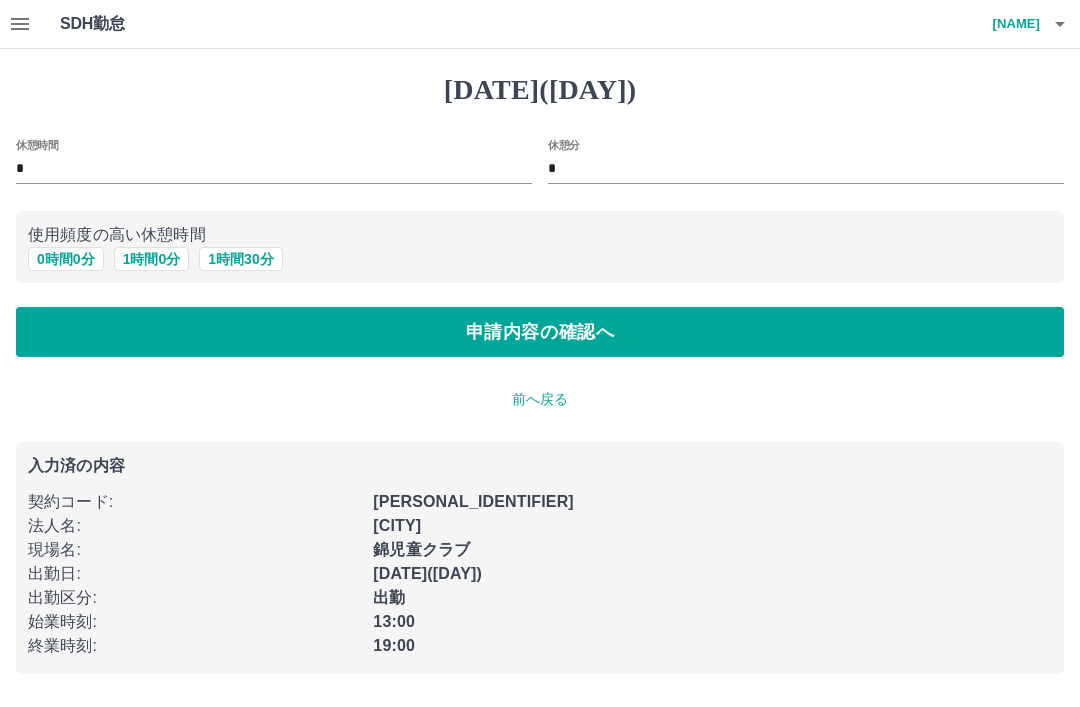 click on "申請内容の確認へ" at bounding box center (540, 332) 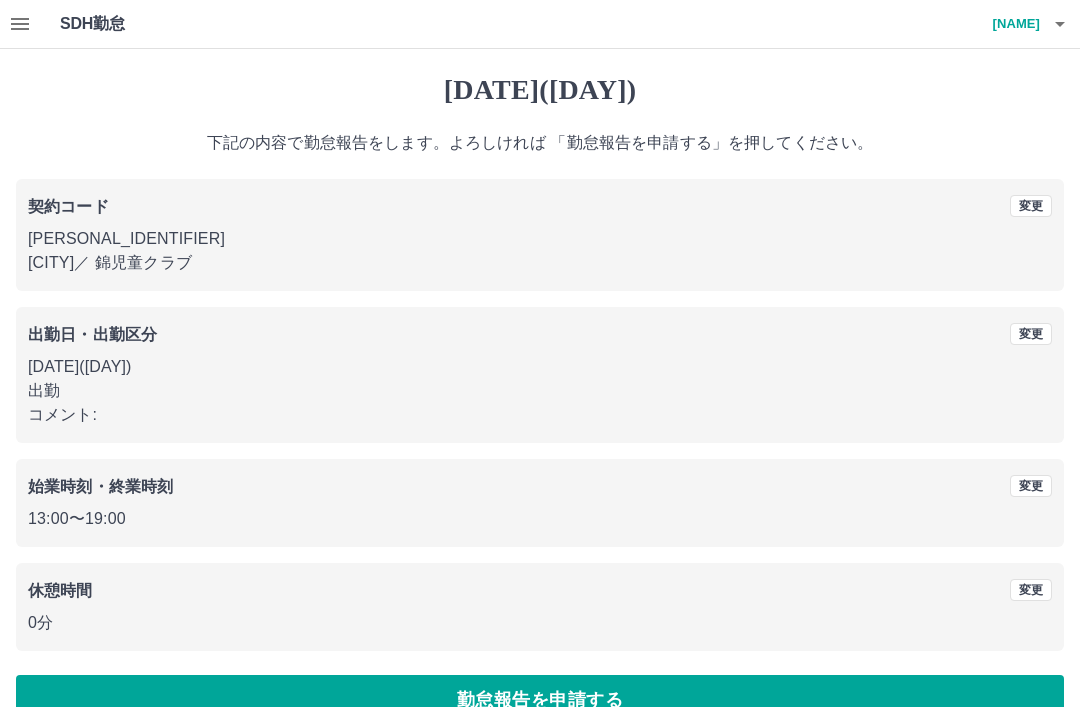 click on "勤怠報告を申請する" at bounding box center (540, 700) 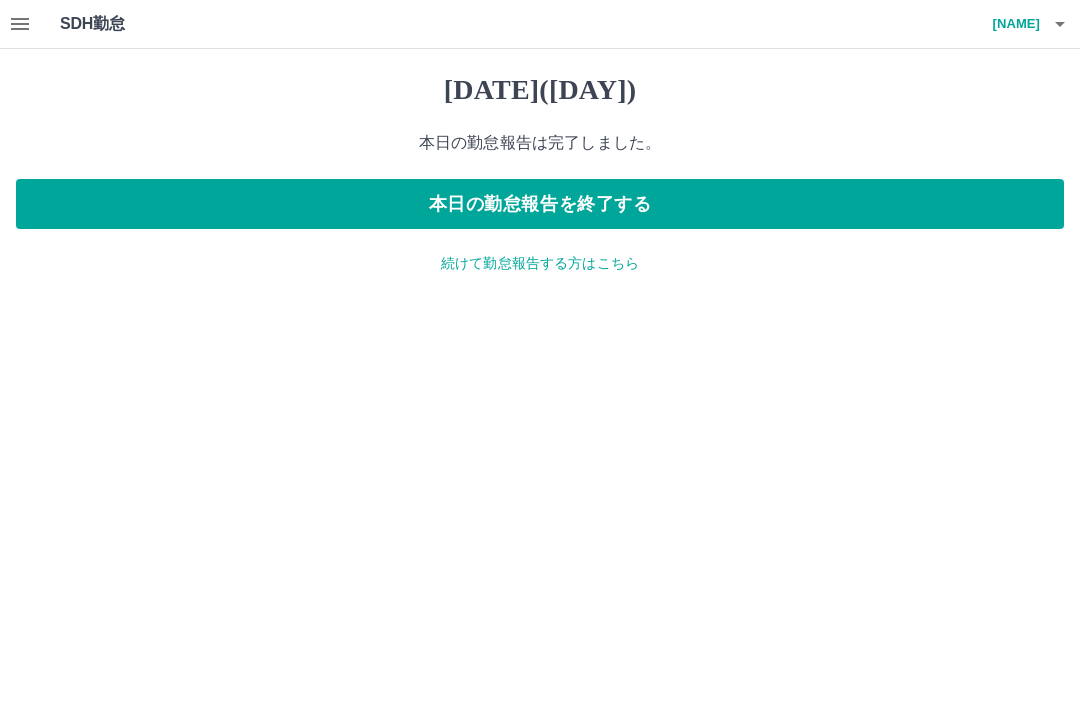 click on "本日の勤怠報告を終了する" at bounding box center (540, 204) 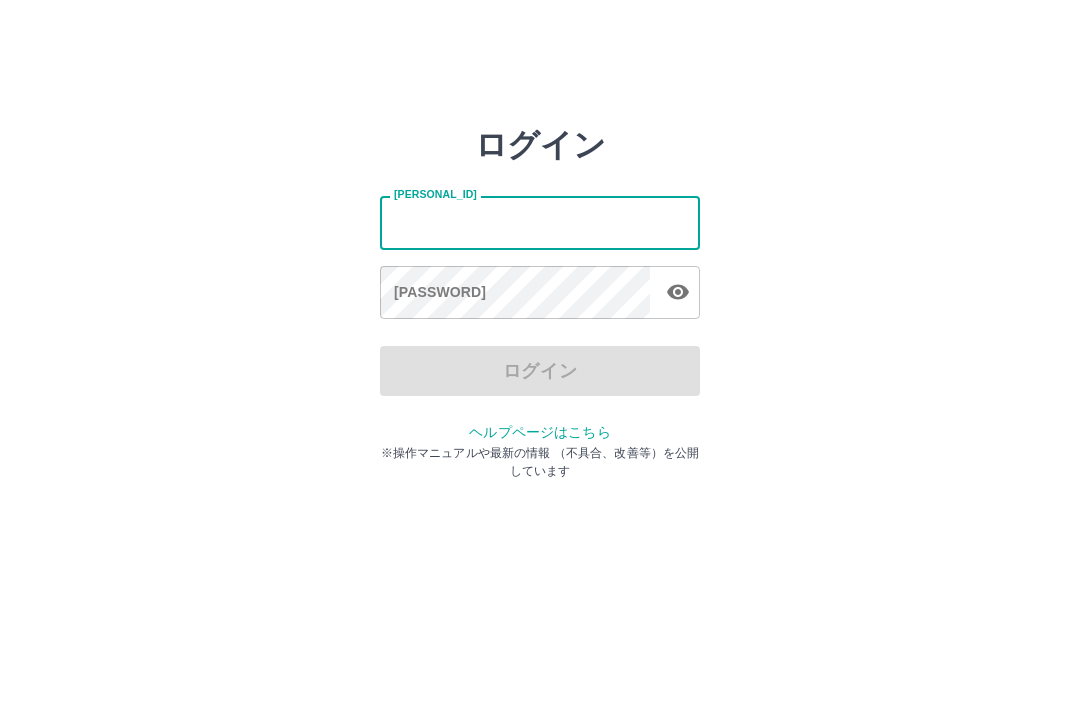 scroll, scrollTop: 0, scrollLeft: 0, axis: both 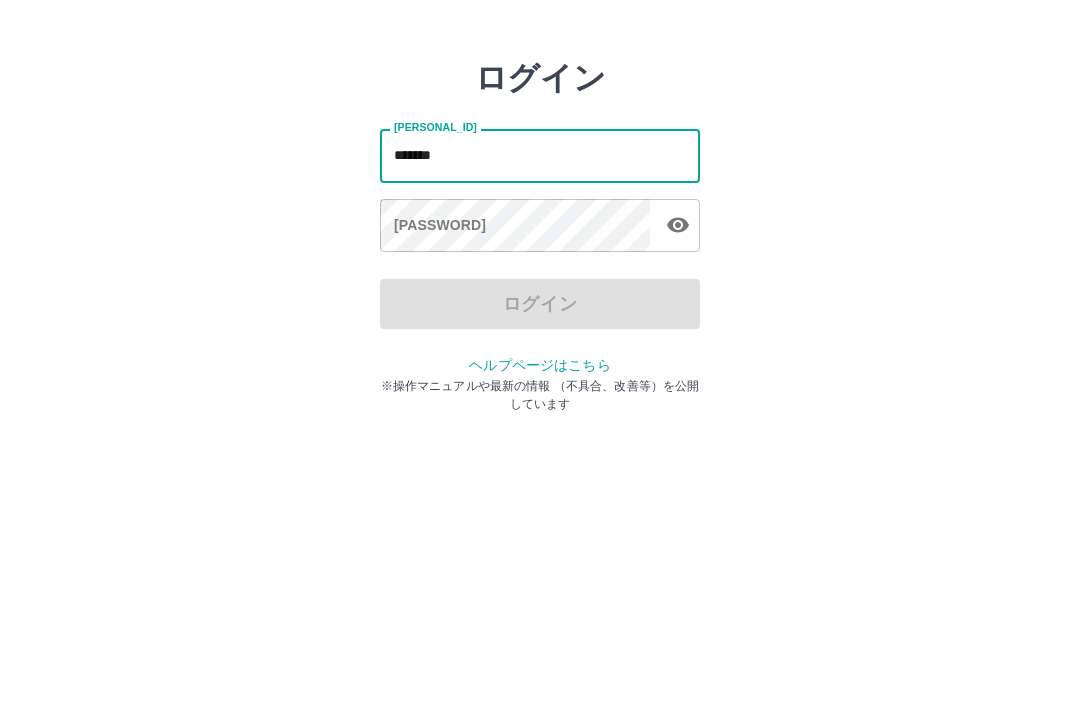 type on "*******" 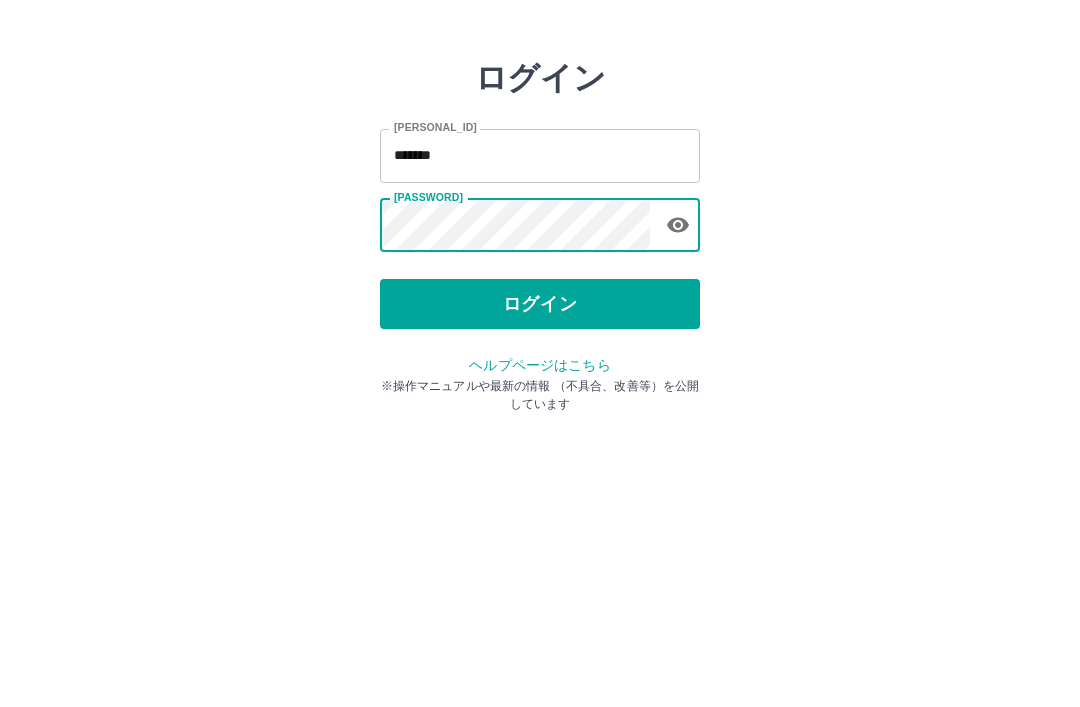 click on "ログイン" at bounding box center (540, 371) 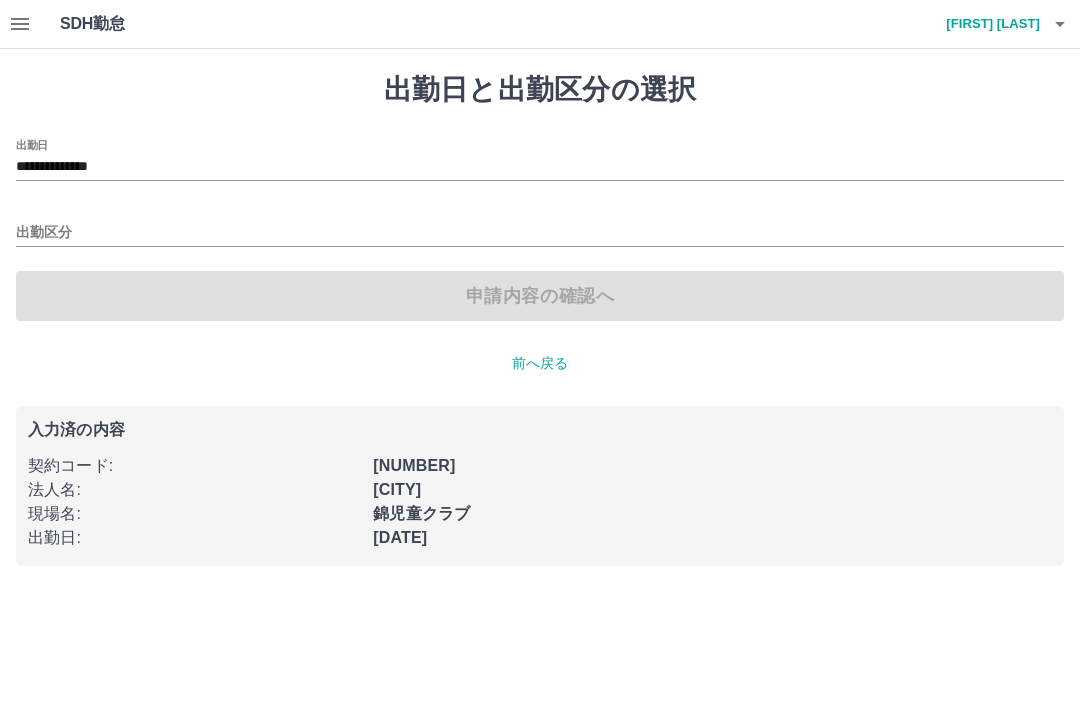 scroll, scrollTop: 0, scrollLeft: 0, axis: both 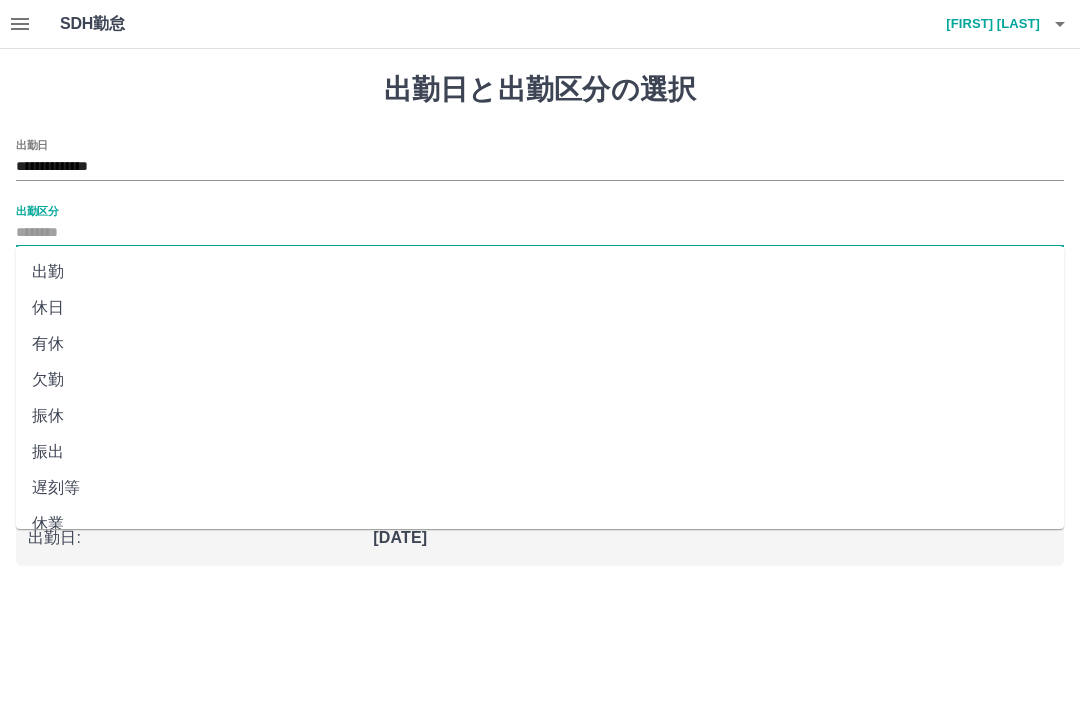 click on "出勤" at bounding box center (540, 272) 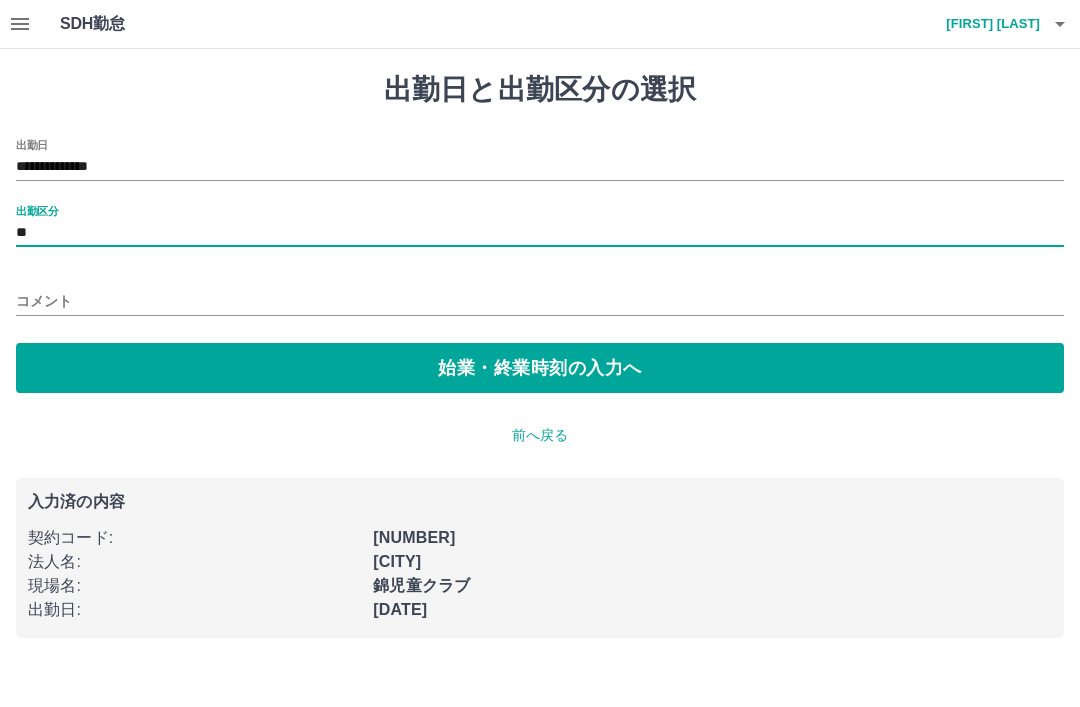 click on "**********" at bounding box center (540, 167) 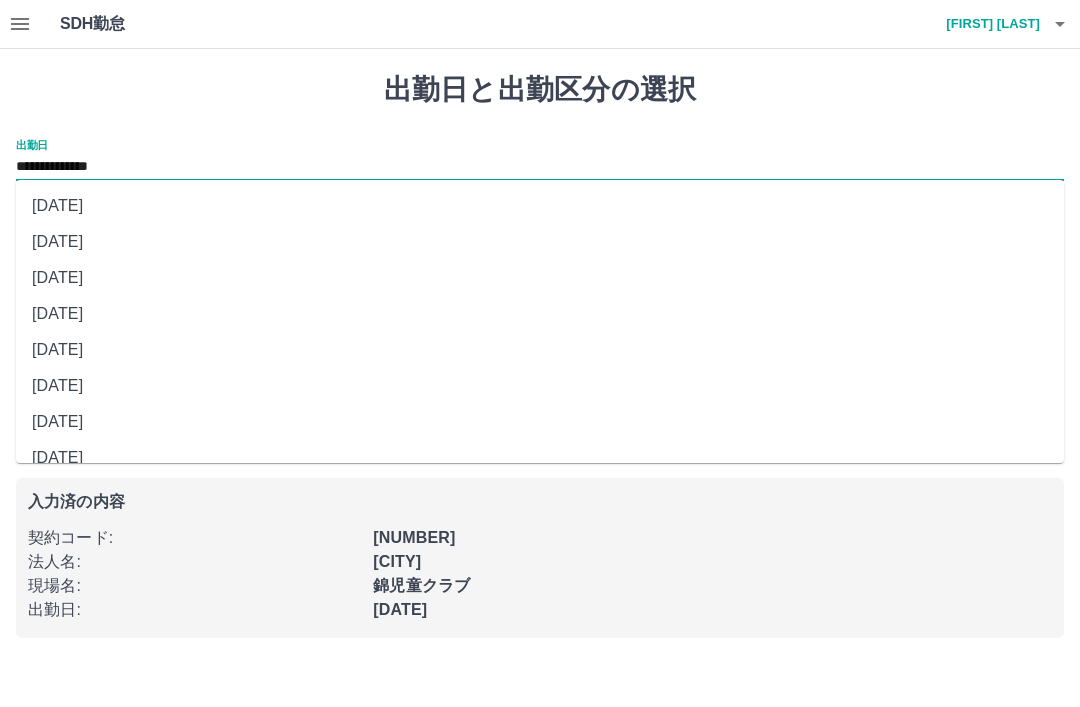 click on "[DATE]" at bounding box center (540, 350) 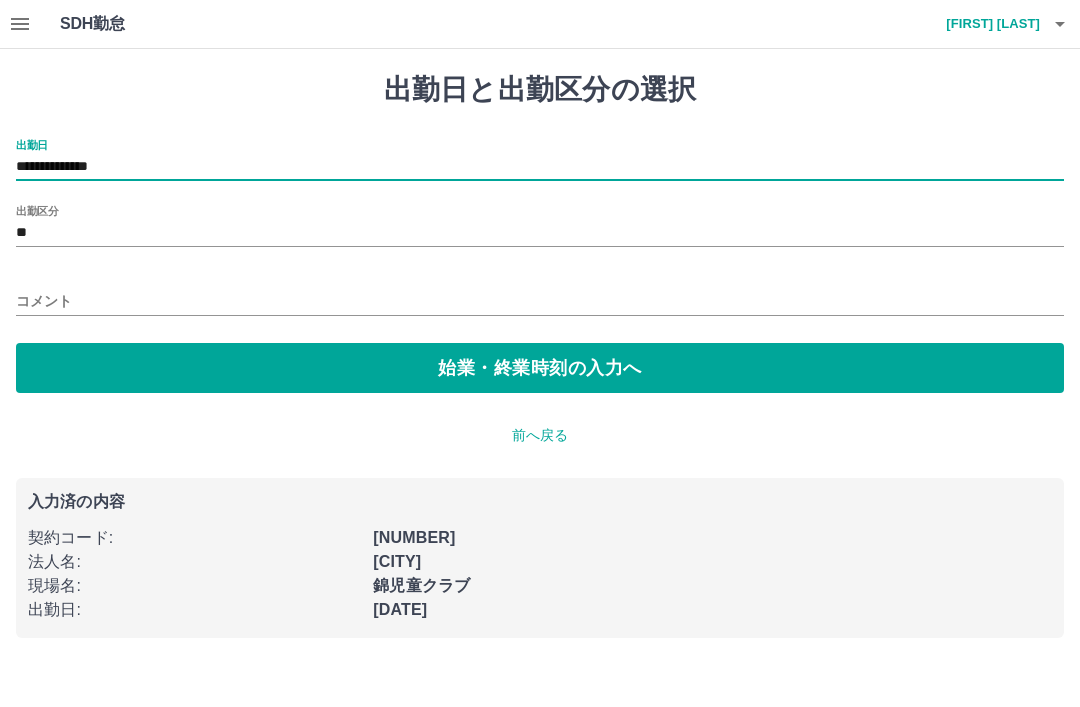 click on "始業・終業時刻の入力へ" at bounding box center [540, 368] 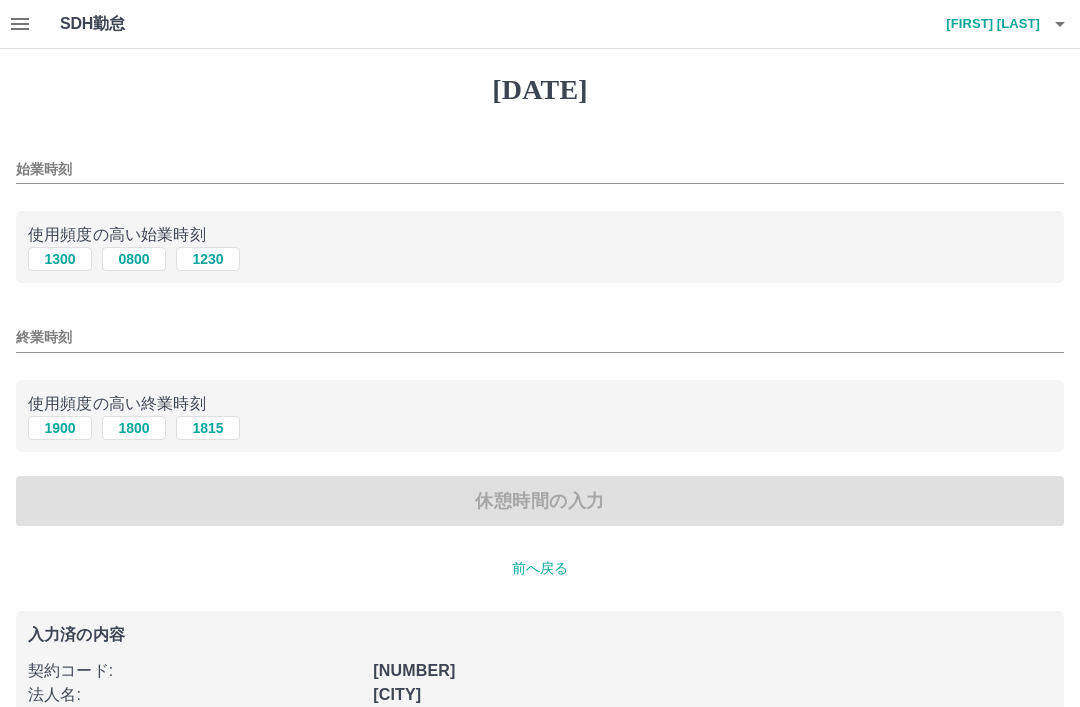 click on "1300" at bounding box center (60, 259) 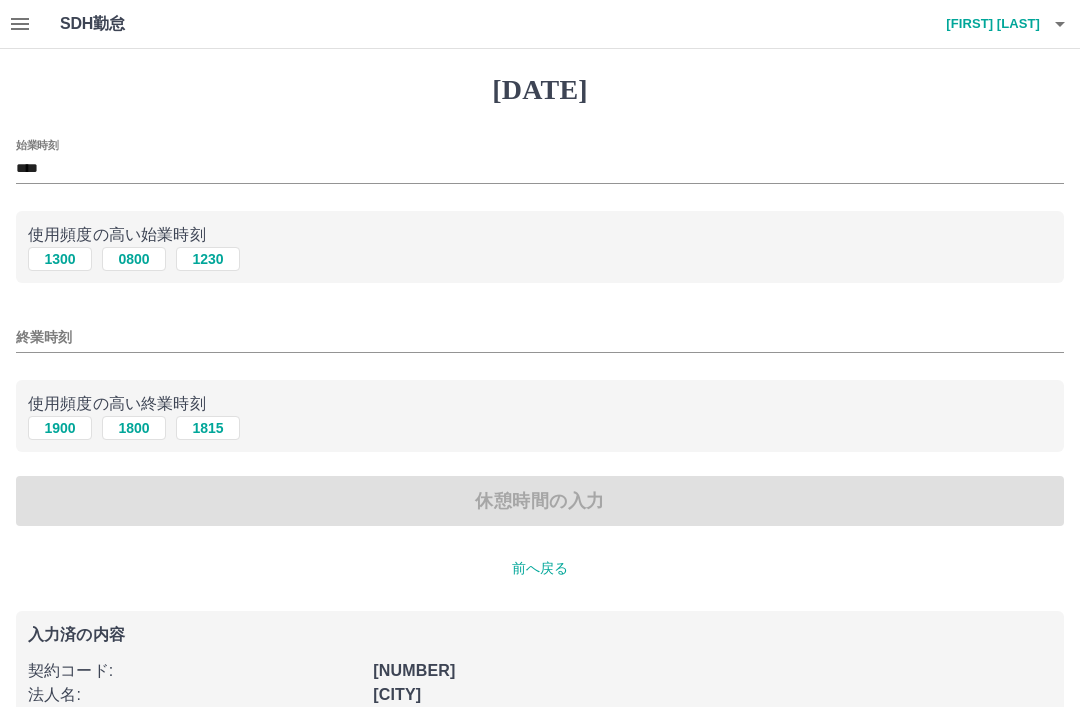 click on "1900" at bounding box center (60, 259) 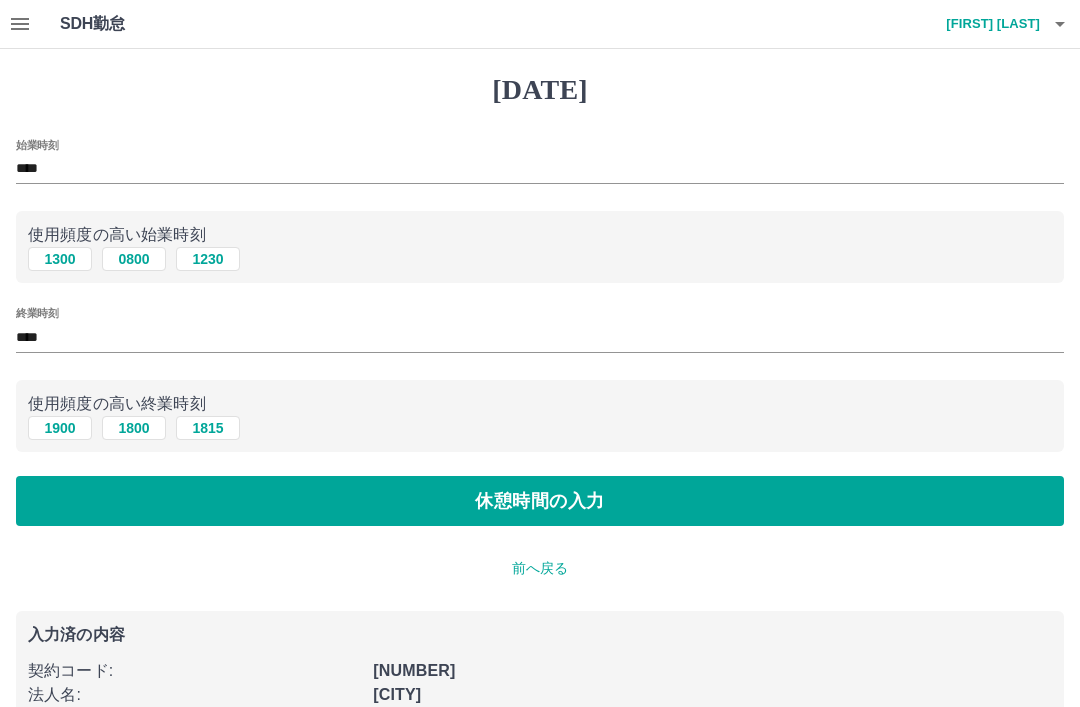 click on "休憩時間の入力" at bounding box center [540, 501] 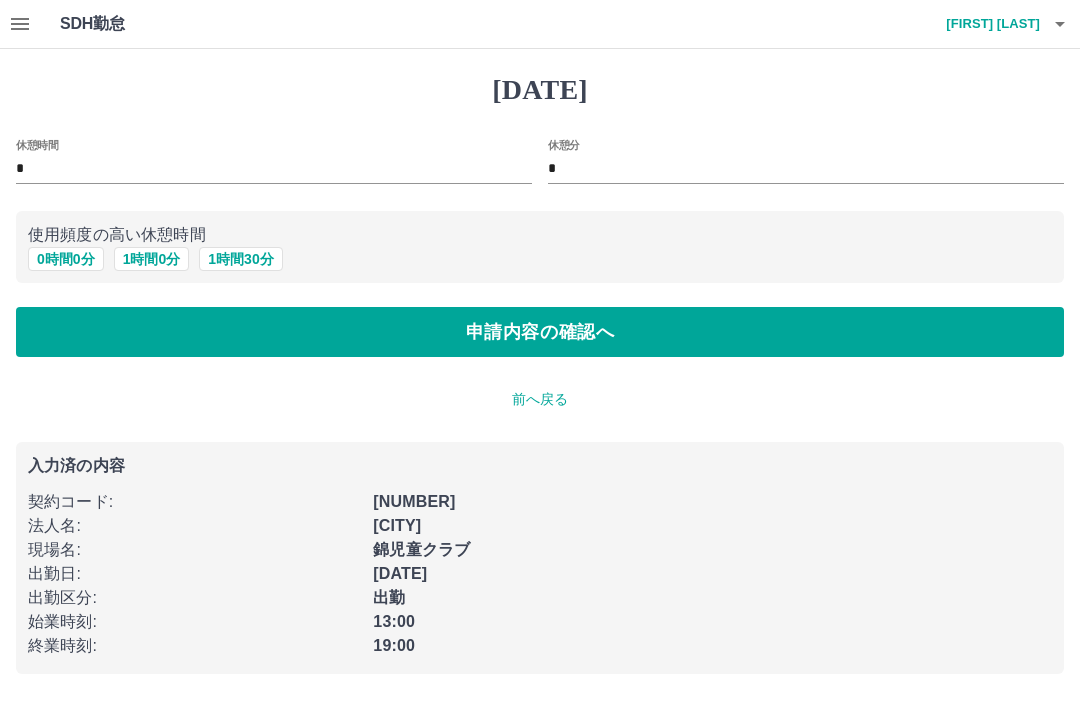 click on "申請内容の確認へ" at bounding box center [540, 332] 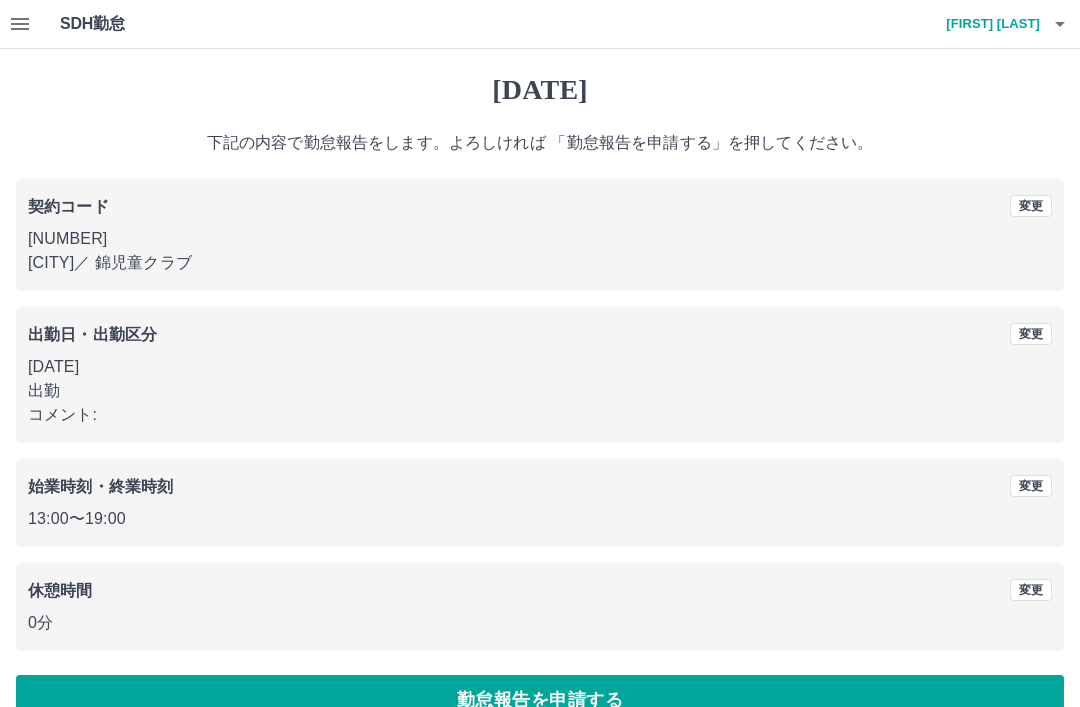 click on "勤怠報告を申請する" at bounding box center [540, 700] 